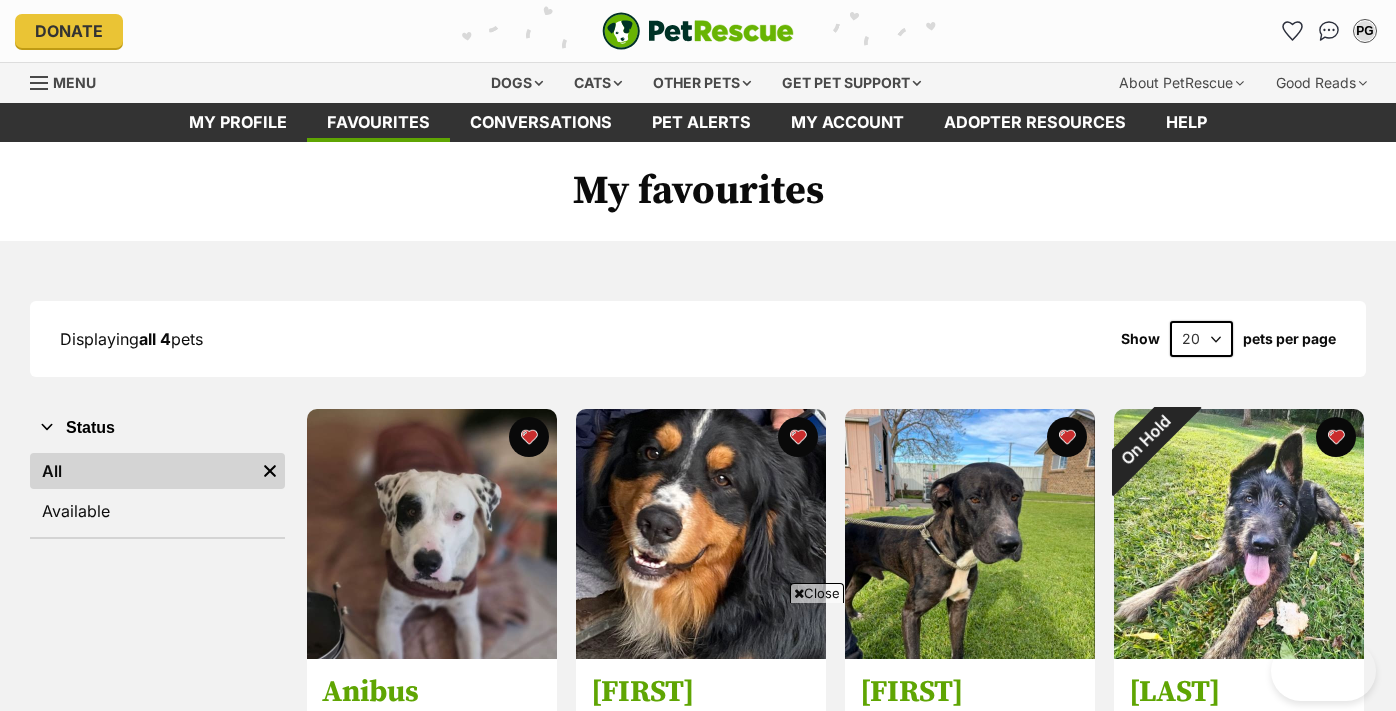 scroll, scrollTop: 299, scrollLeft: 0, axis: vertical 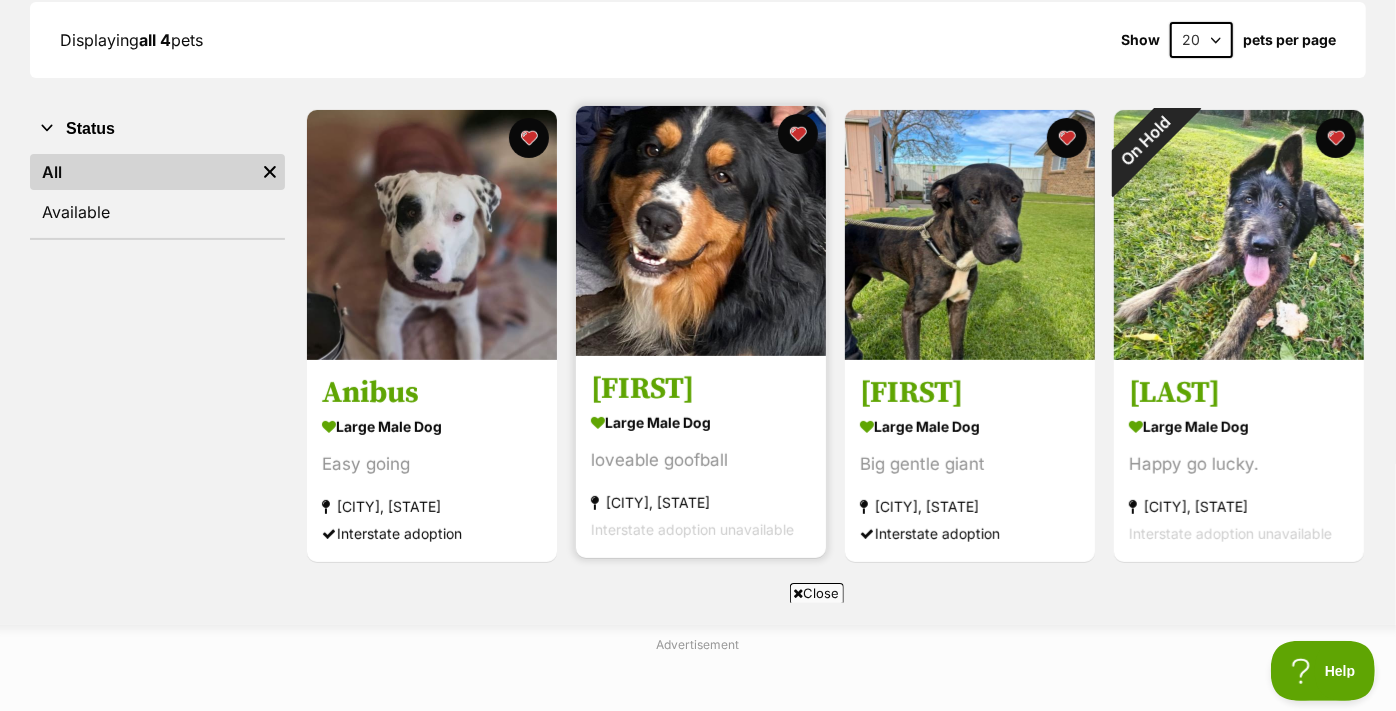 click at bounding box center [701, 231] 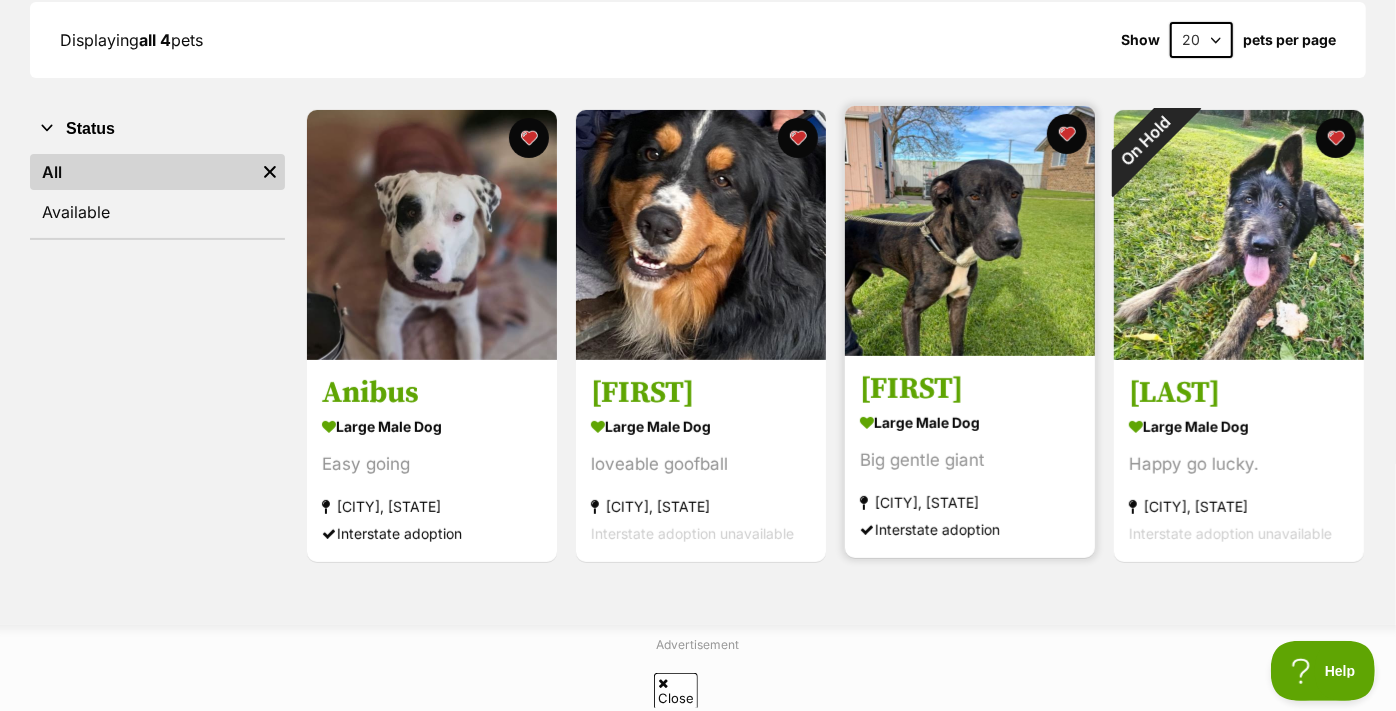 click on "Brock" at bounding box center [970, 390] 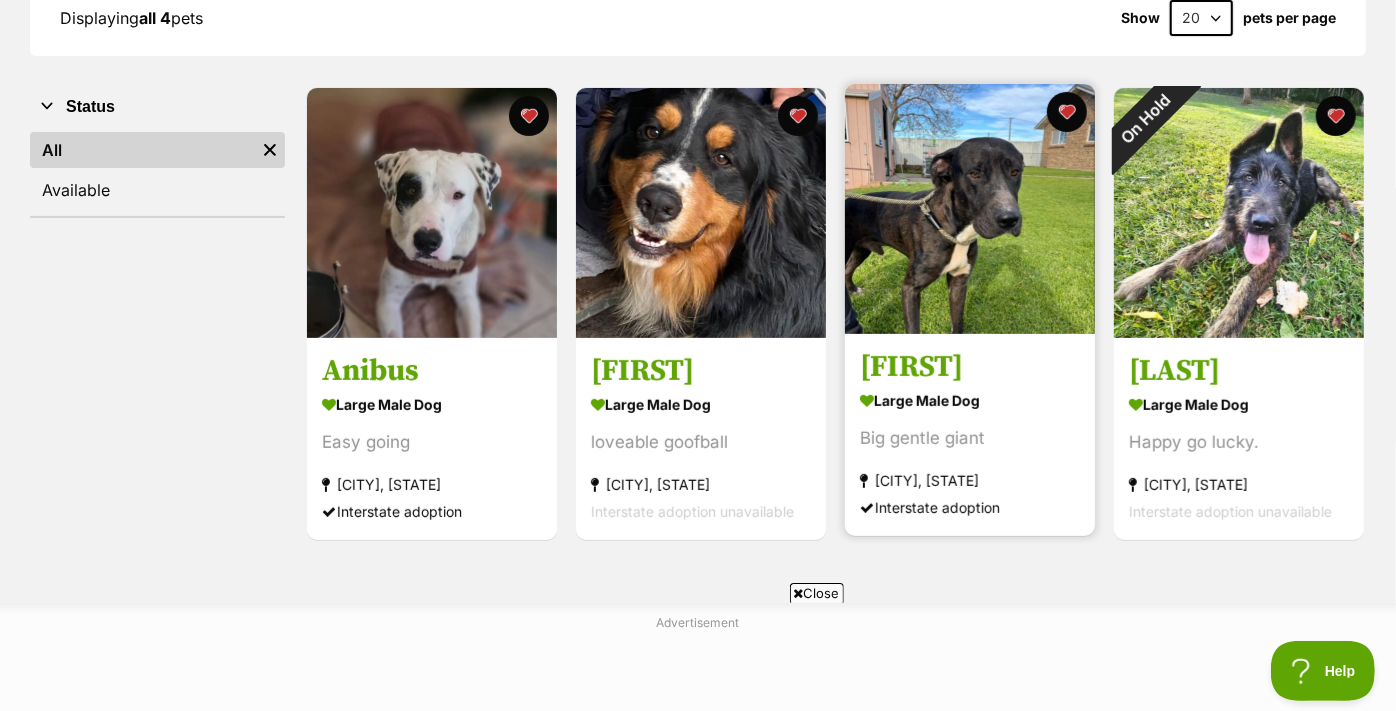 scroll, scrollTop: 285, scrollLeft: 0, axis: vertical 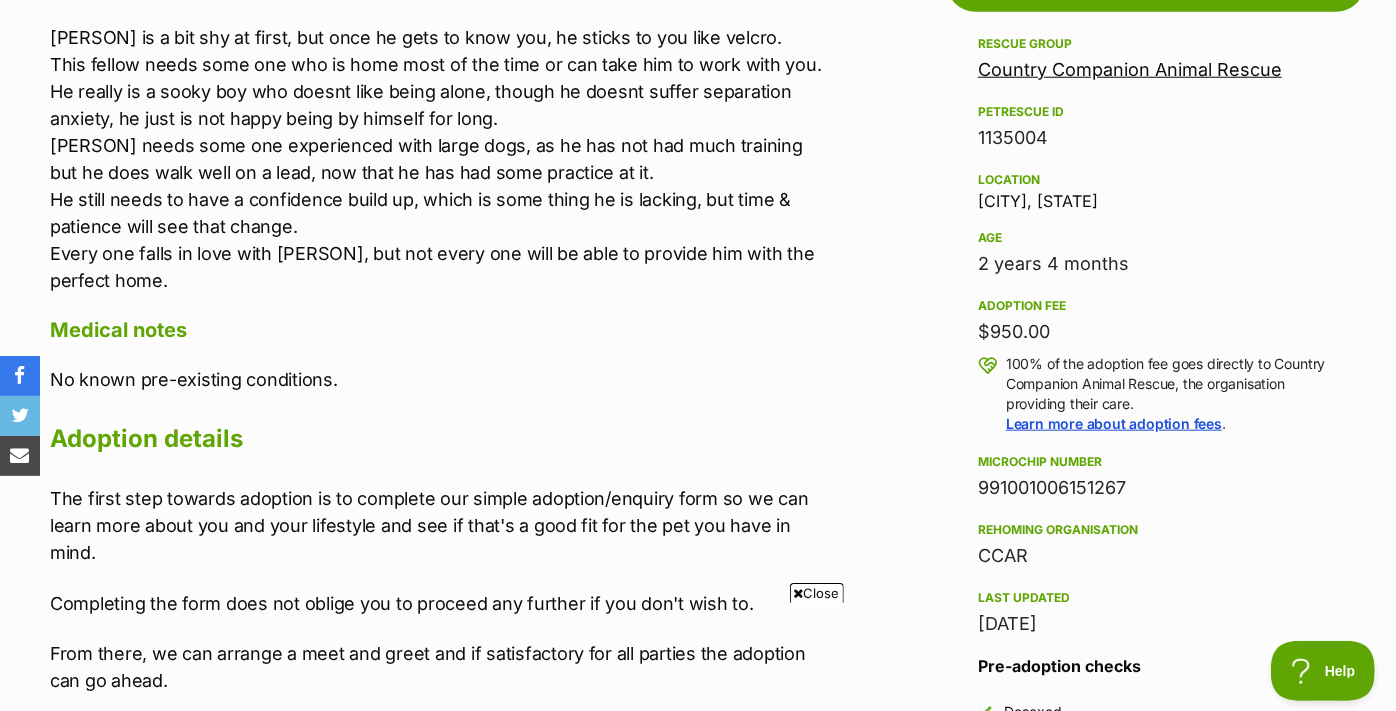 click on "Country Companion Animal Rescue" at bounding box center (1130, 69) 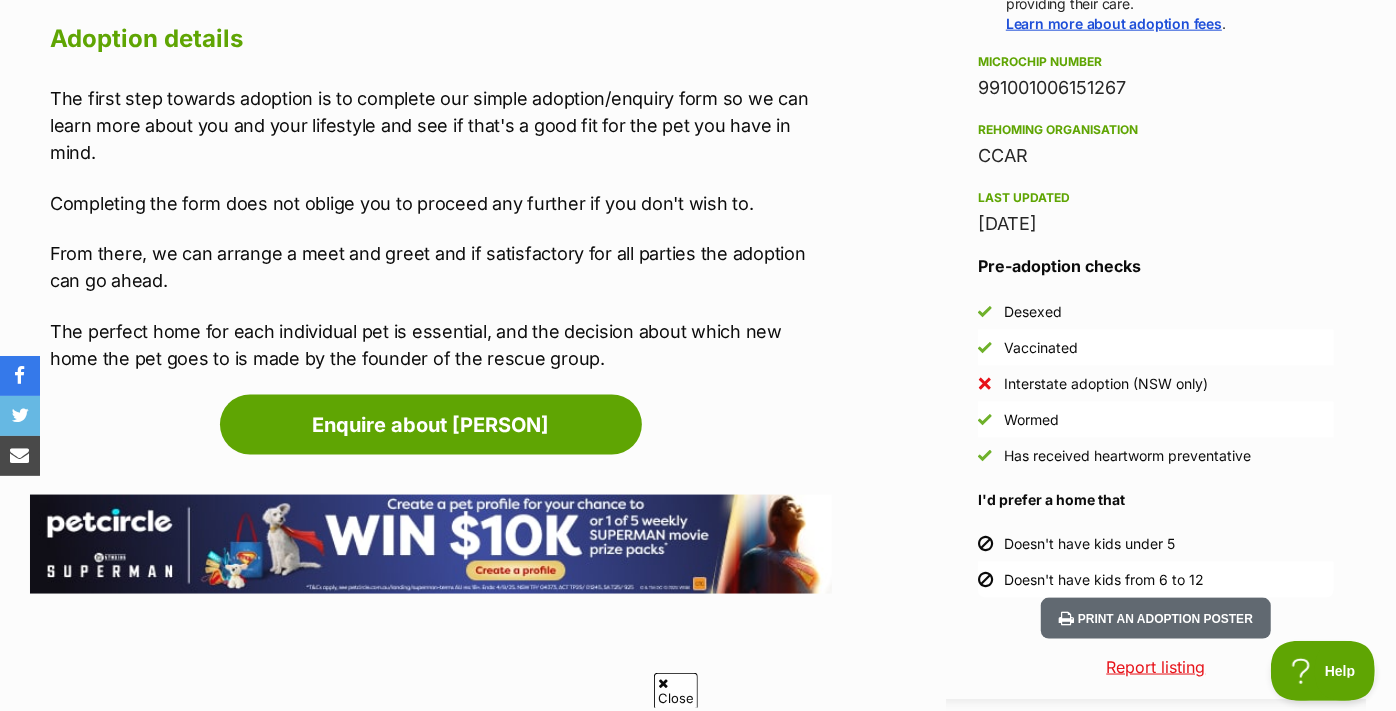 scroll, scrollTop: 1574, scrollLeft: 0, axis: vertical 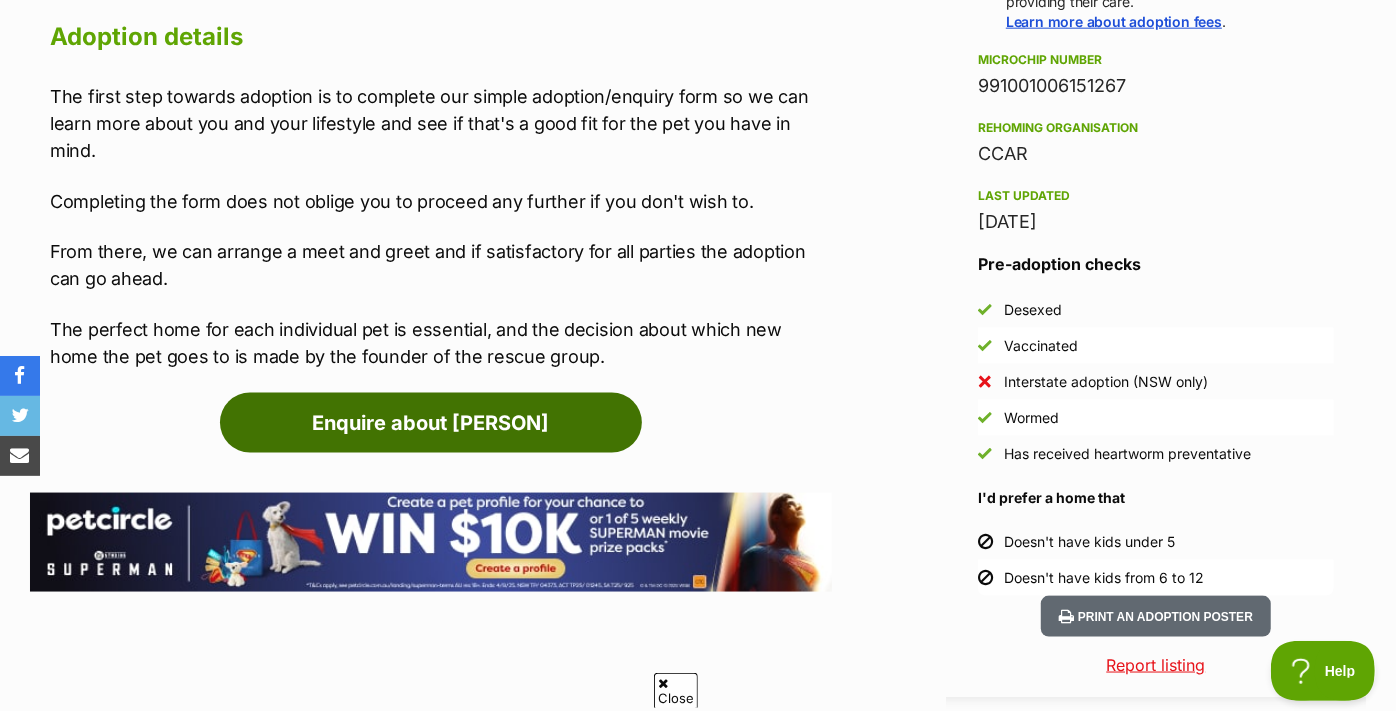 click on "Enquire about Edwin" at bounding box center (431, 423) 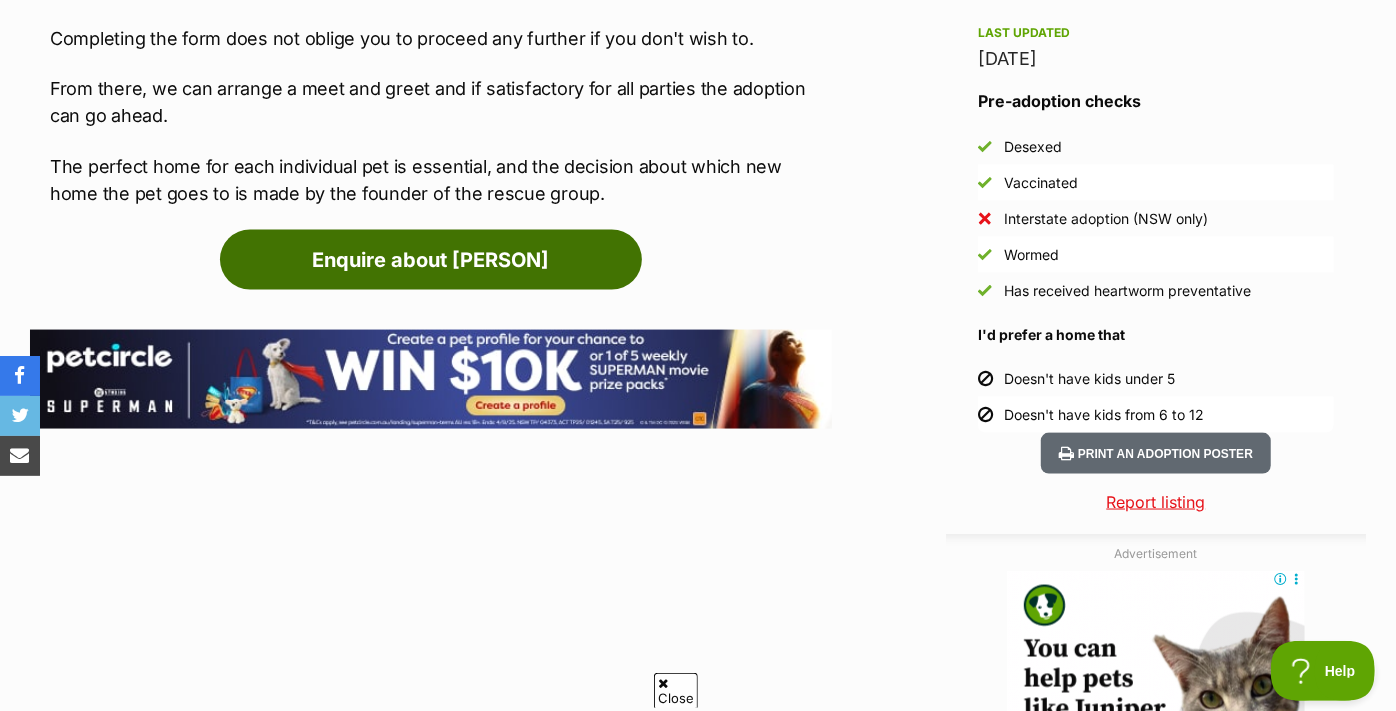 scroll, scrollTop: 1744, scrollLeft: 0, axis: vertical 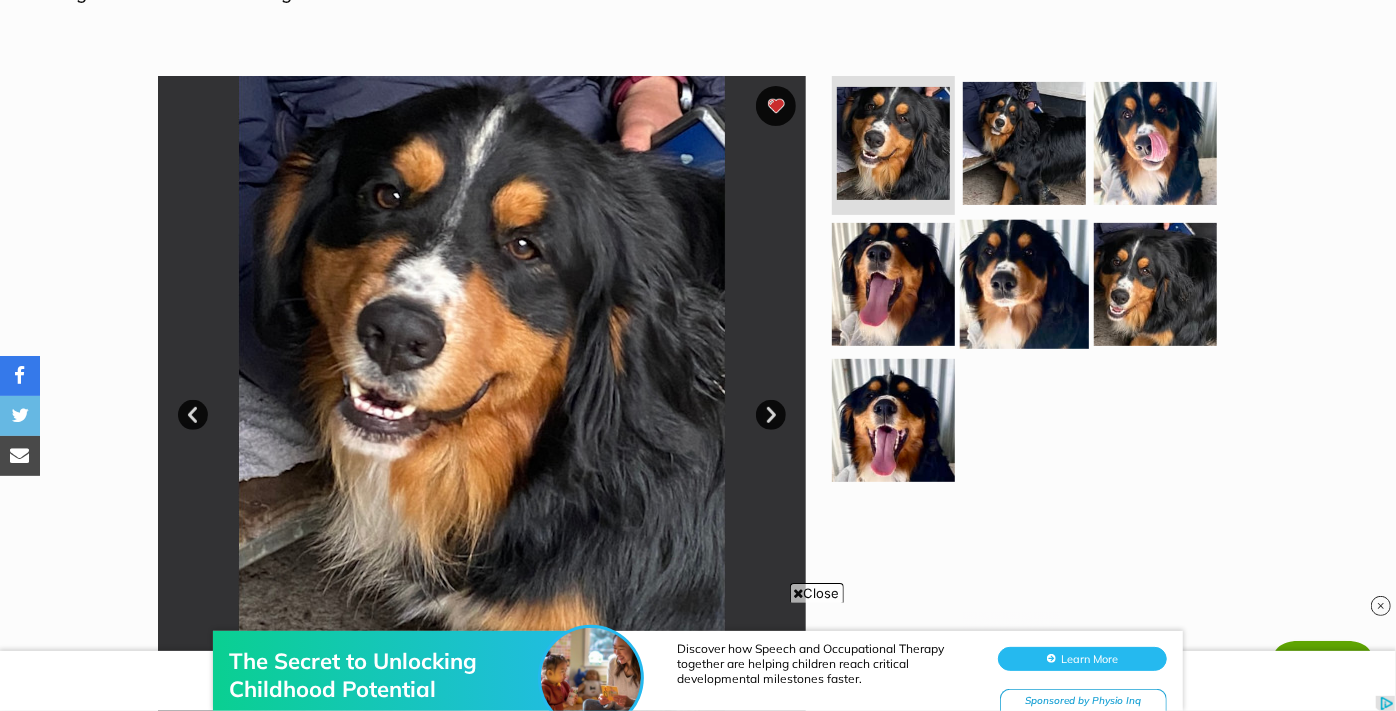 click at bounding box center [1024, 284] 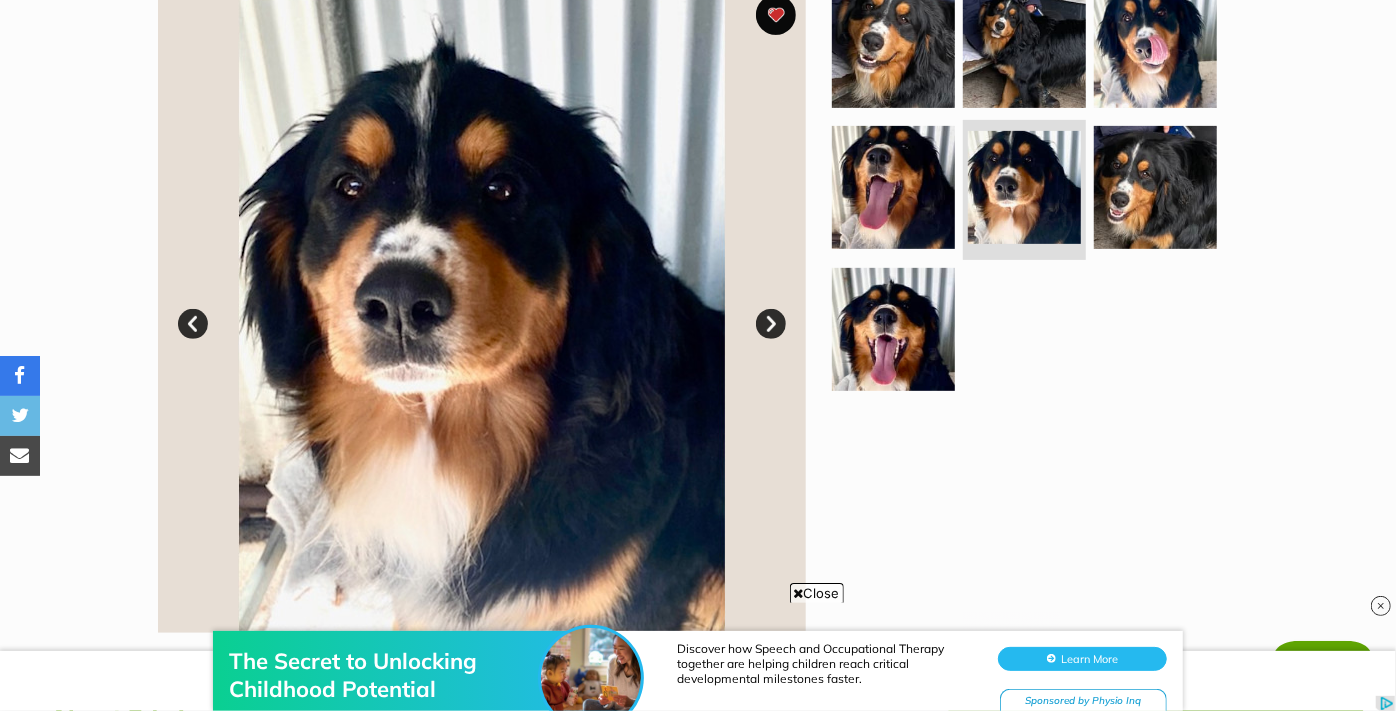 scroll, scrollTop: 432, scrollLeft: 0, axis: vertical 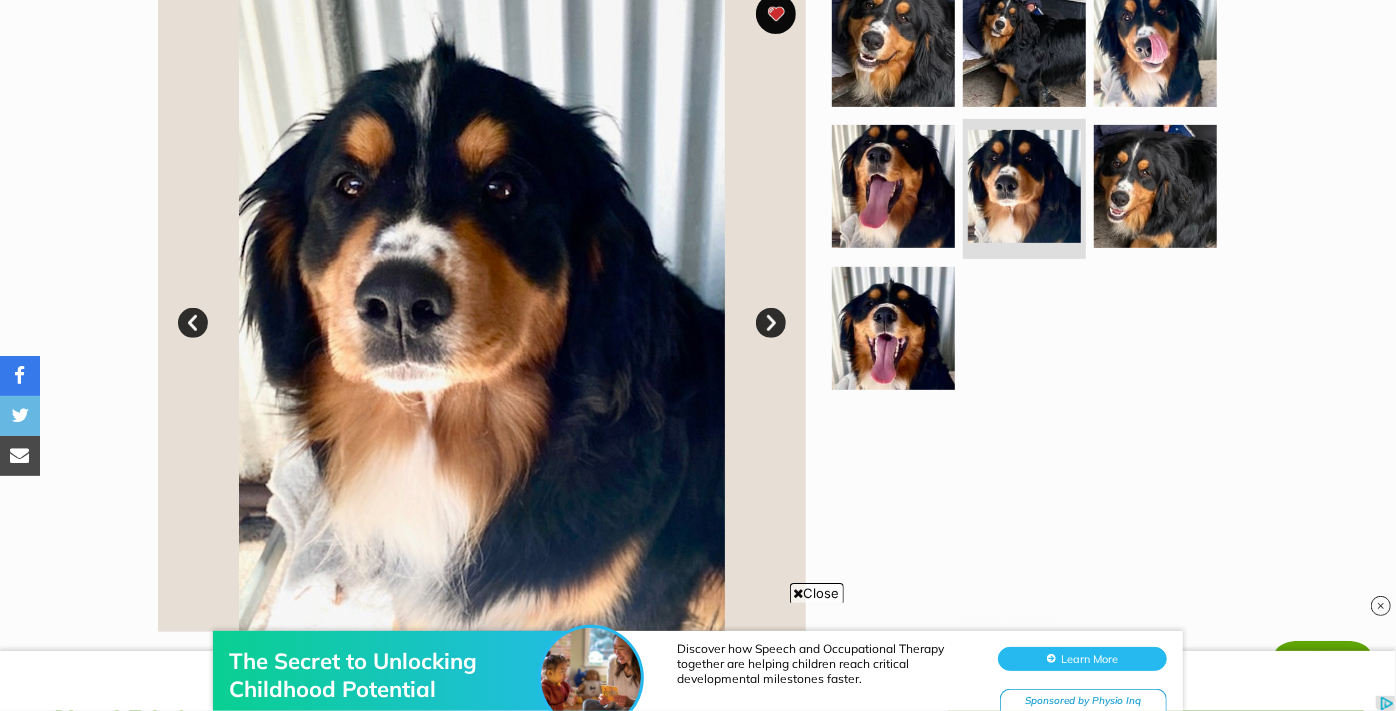 click on "Next" at bounding box center (771, 323) 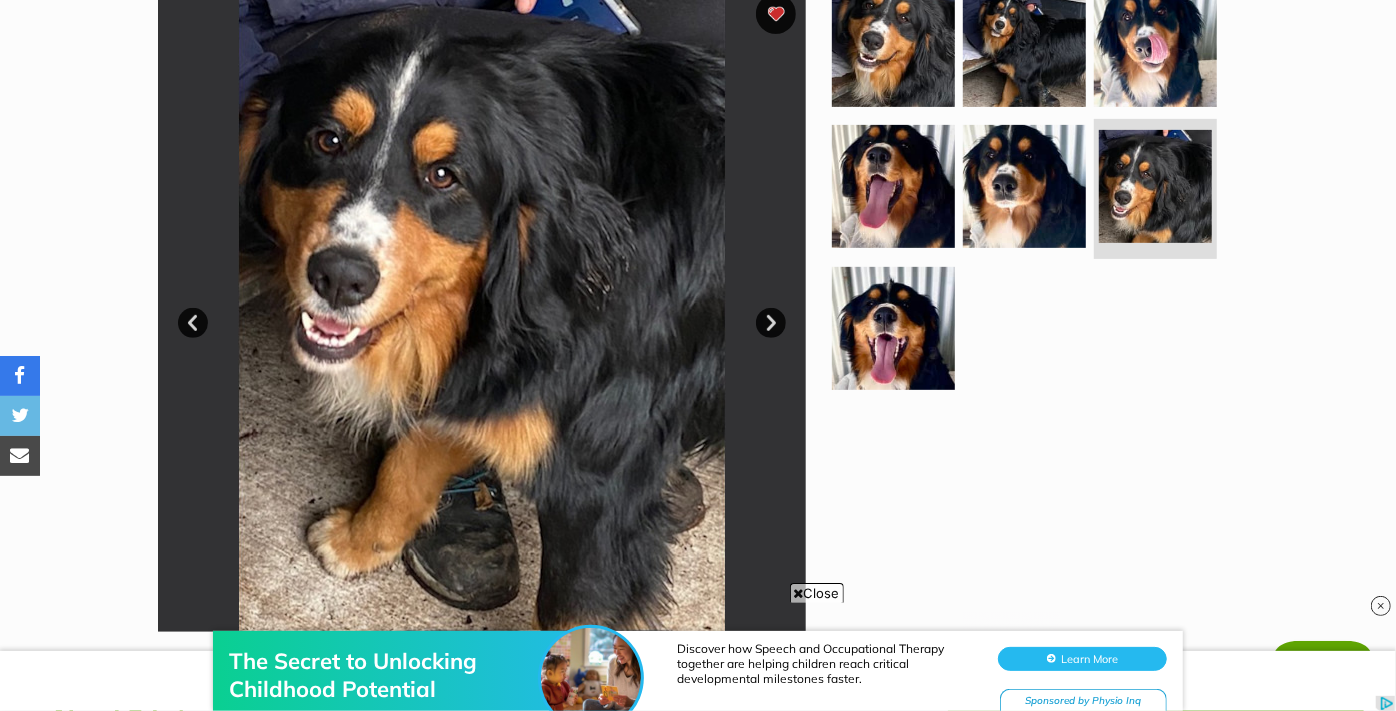 click on "Next" at bounding box center (771, 323) 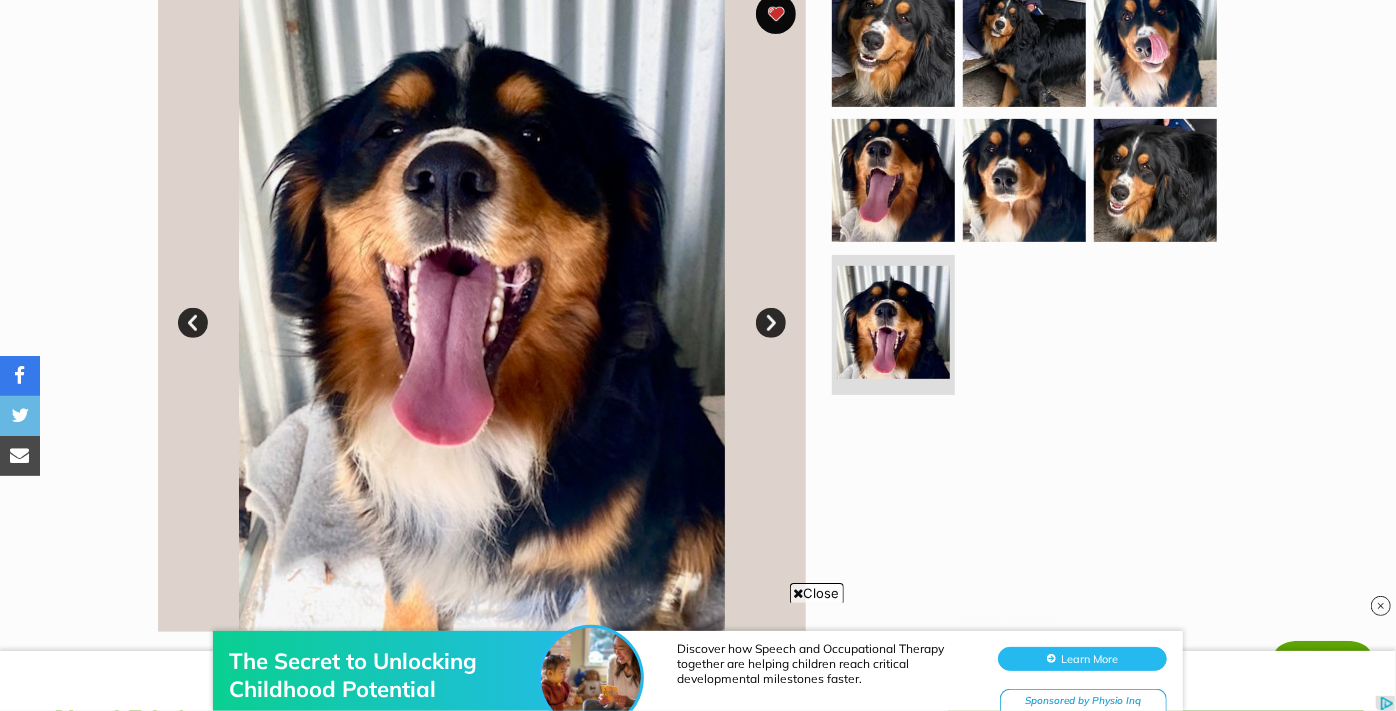 click on "Next" at bounding box center [771, 323] 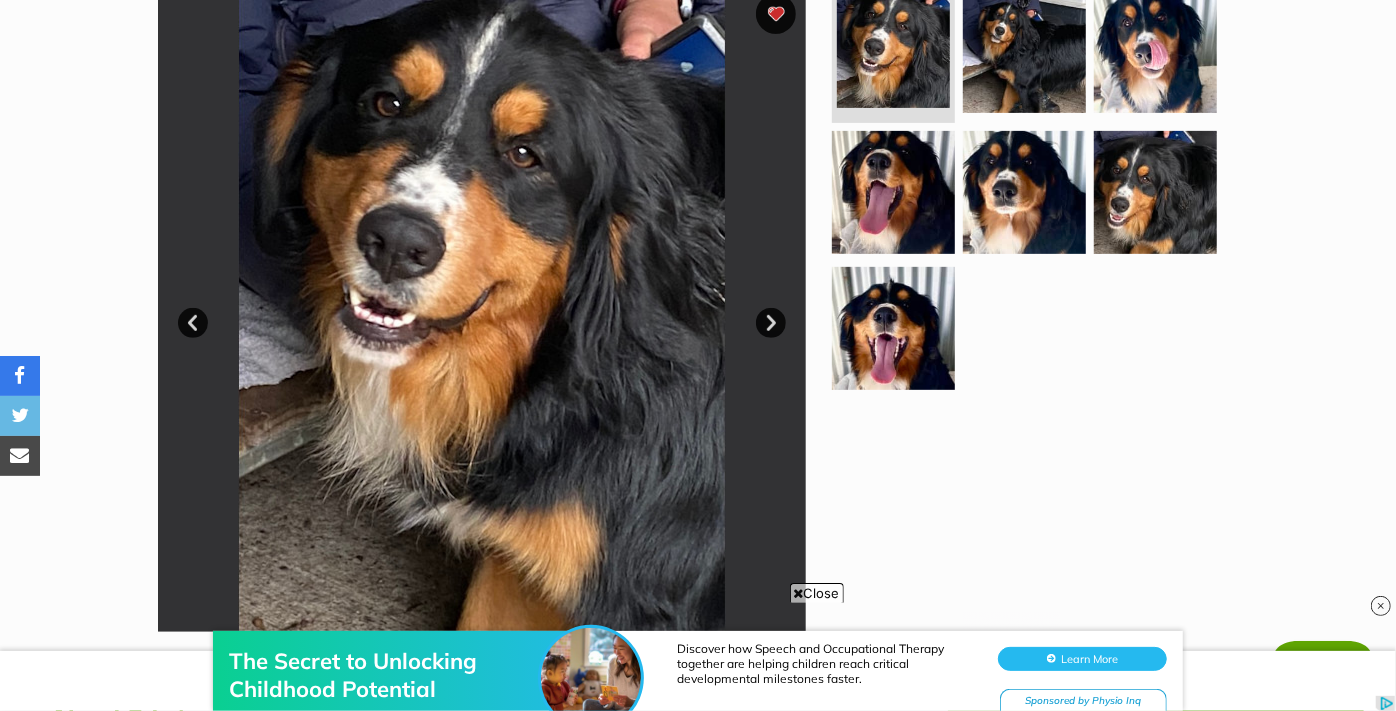 click at bounding box center (482, 308) 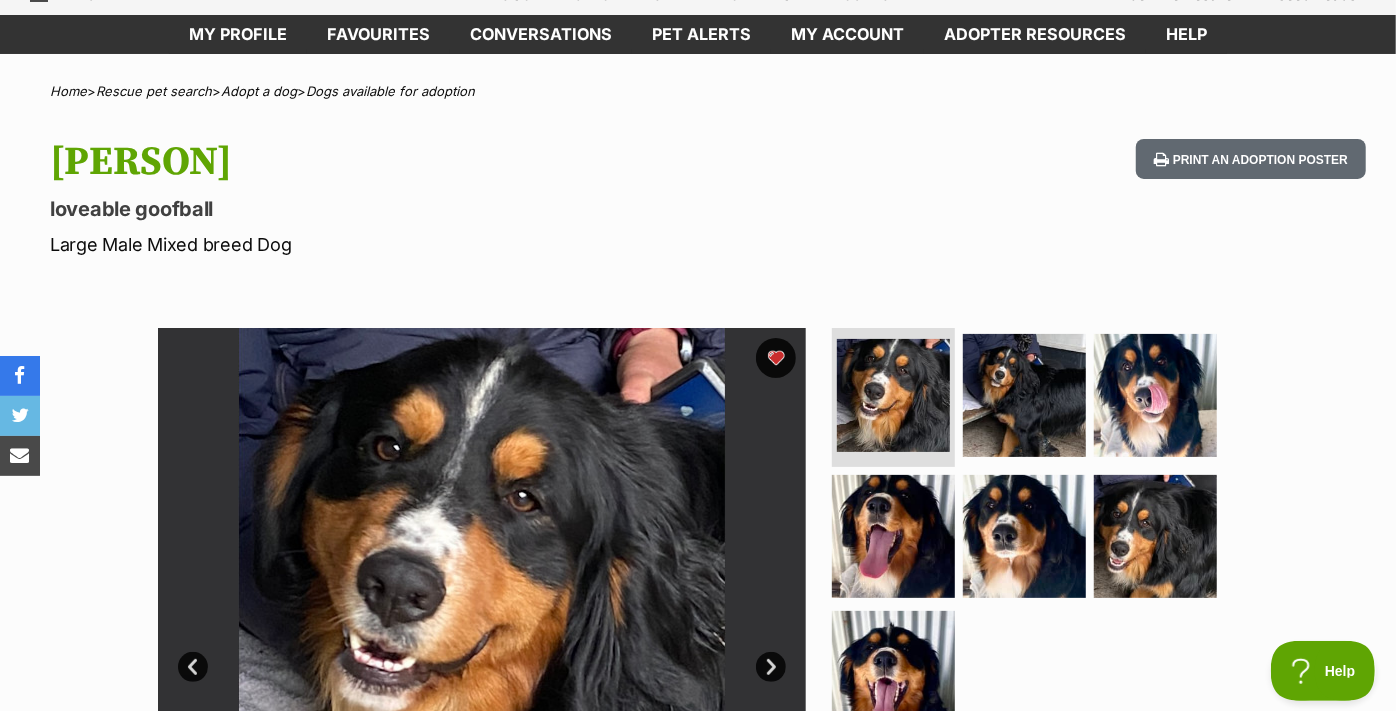 scroll, scrollTop: 0, scrollLeft: 0, axis: both 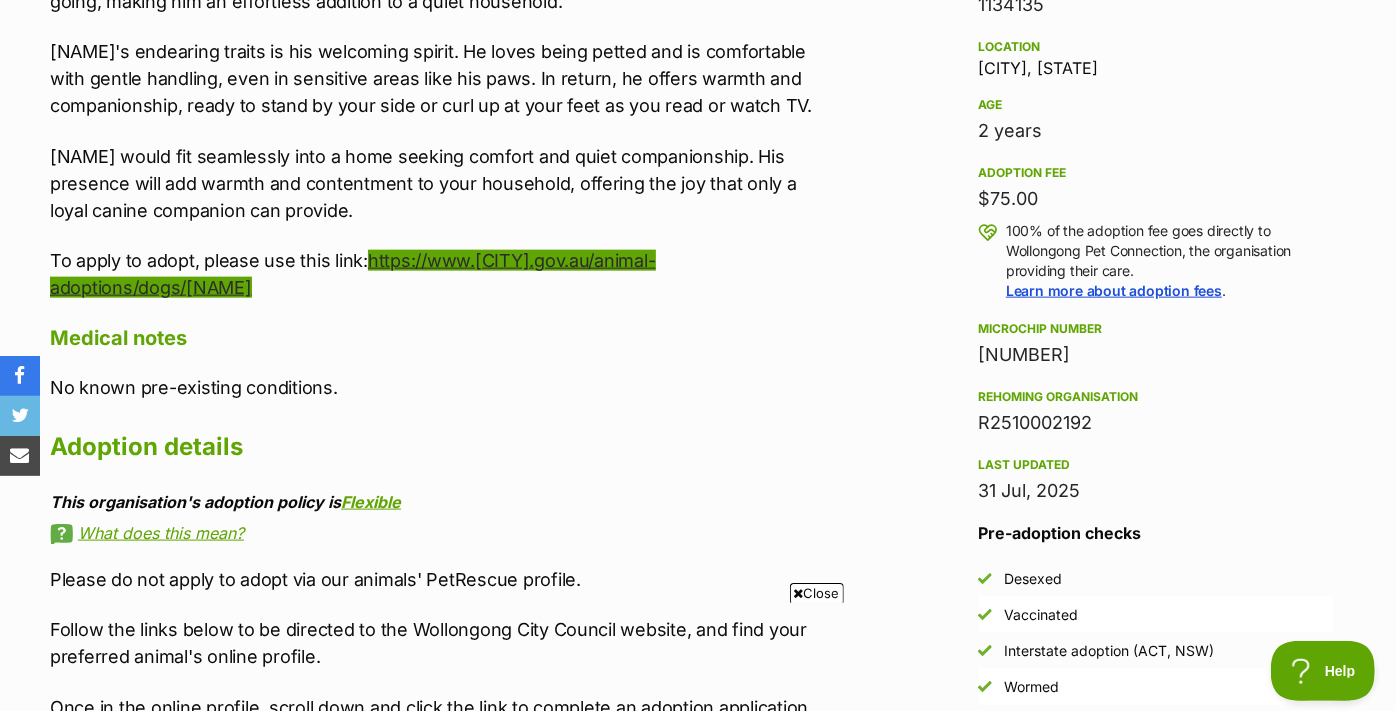 click on "https://www.wollongong.nsw.gov.au/animal-adoptions/dogs/brock" at bounding box center (353, 274) 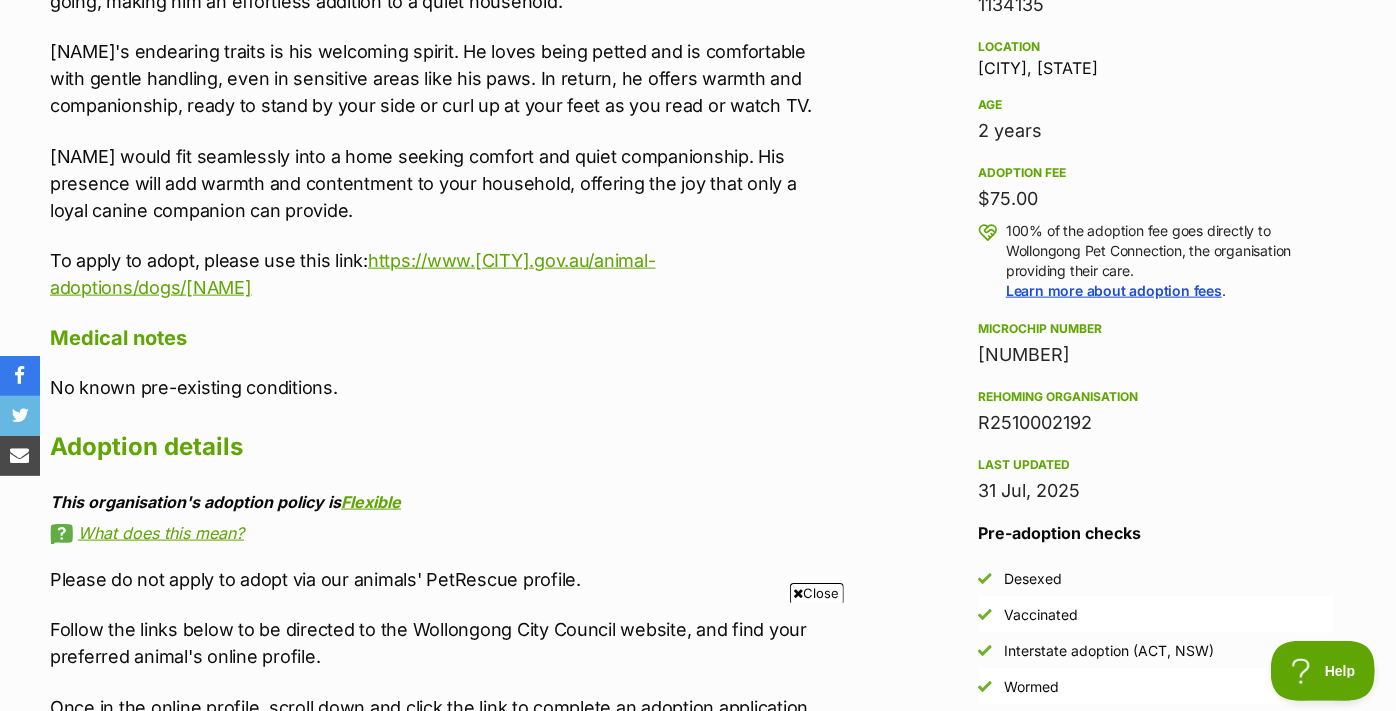 click on "Close" at bounding box center [817, 593] 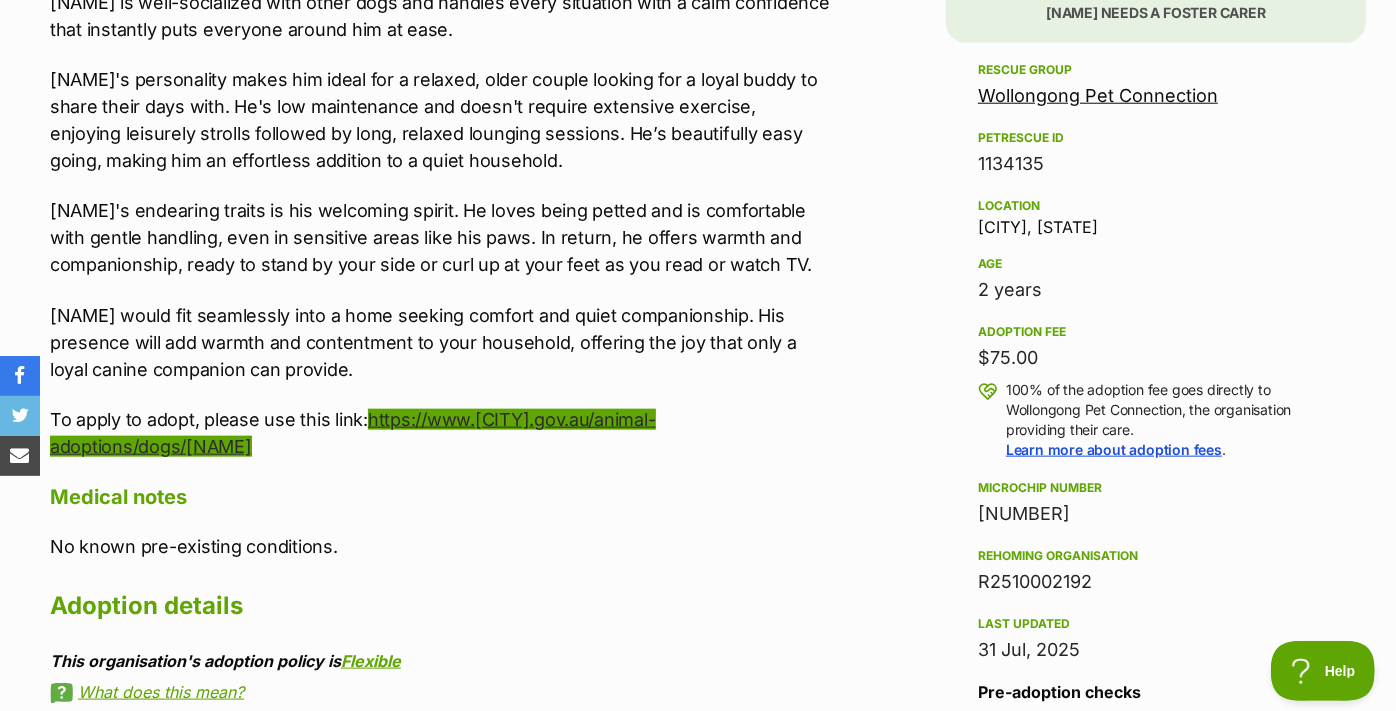 scroll, scrollTop: 1259, scrollLeft: 0, axis: vertical 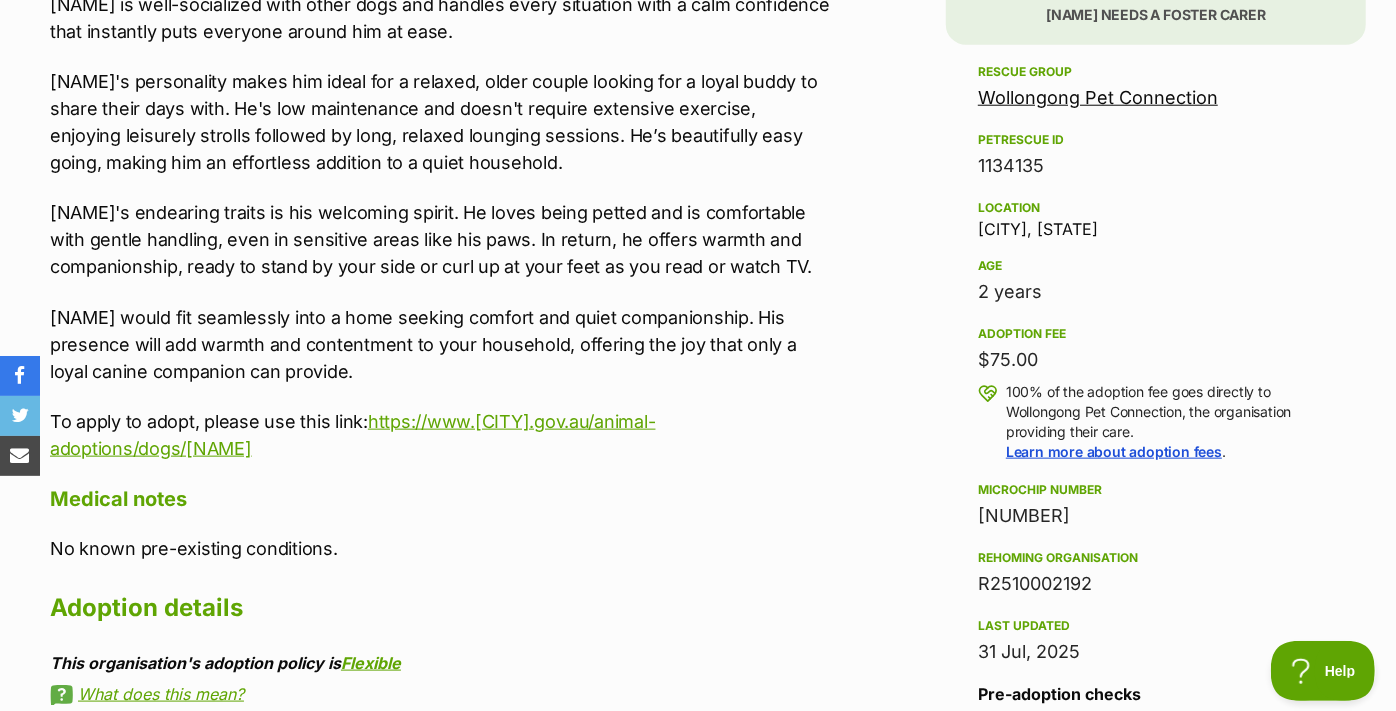 click on "Wollongong Pet Connection" at bounding box center [1098, 97] 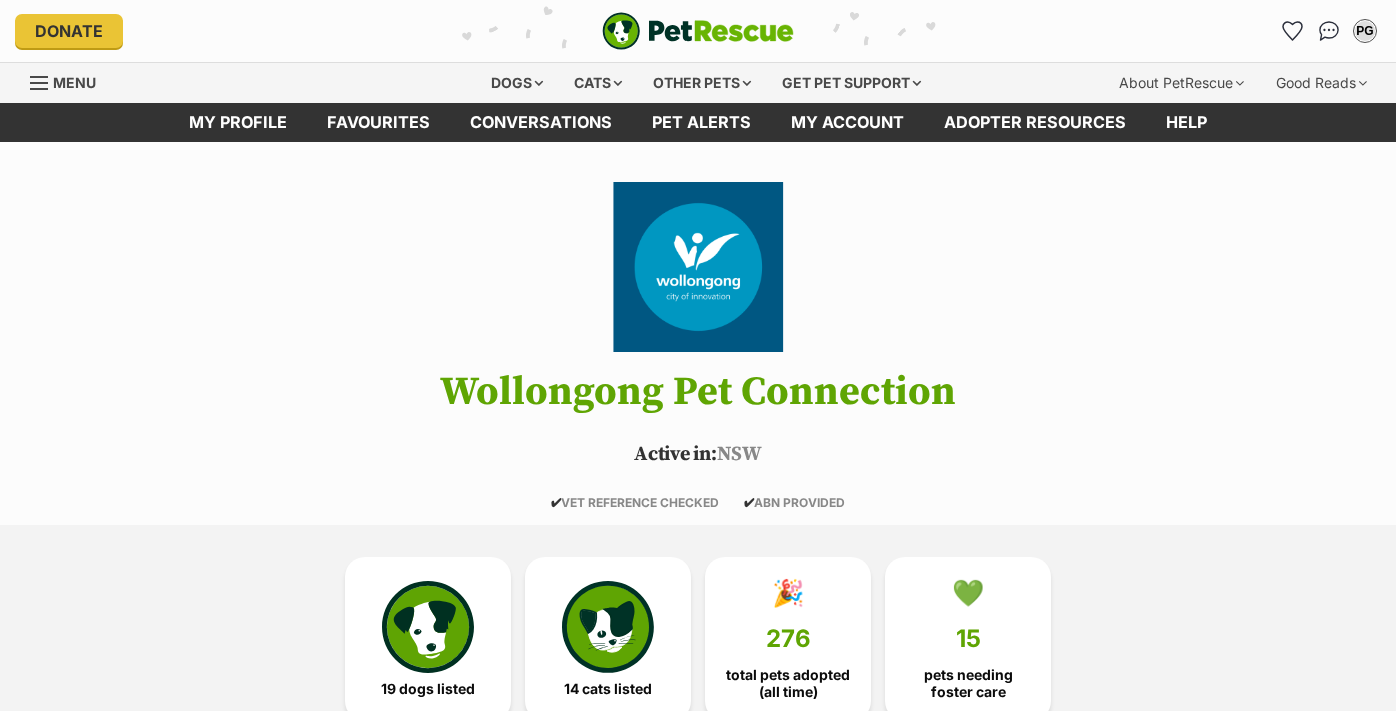 scroll, scrollTop: 0, scrollLeft: 0, axis: both 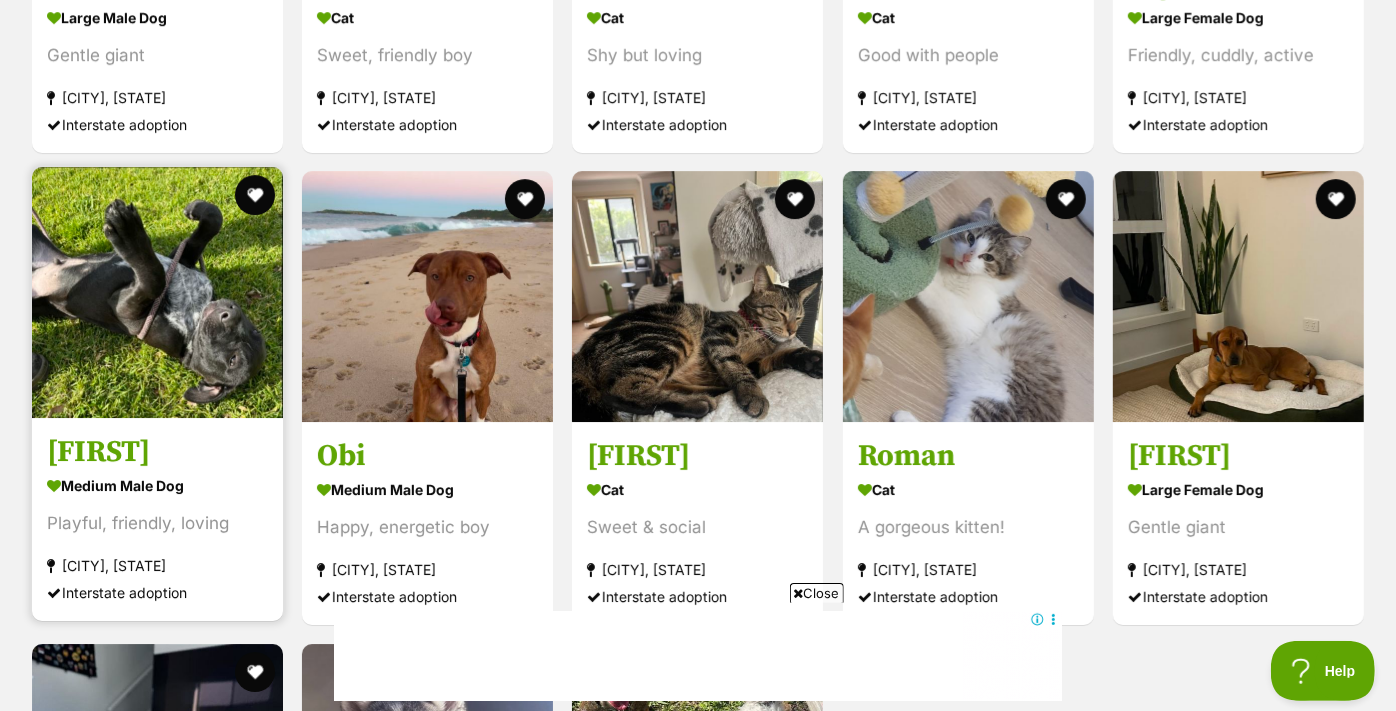 click on "Banana
medium male Dog
Playful, friendly, loving
Wollongong, NSW
Interstate adoption" at bounding box center [157, 394] 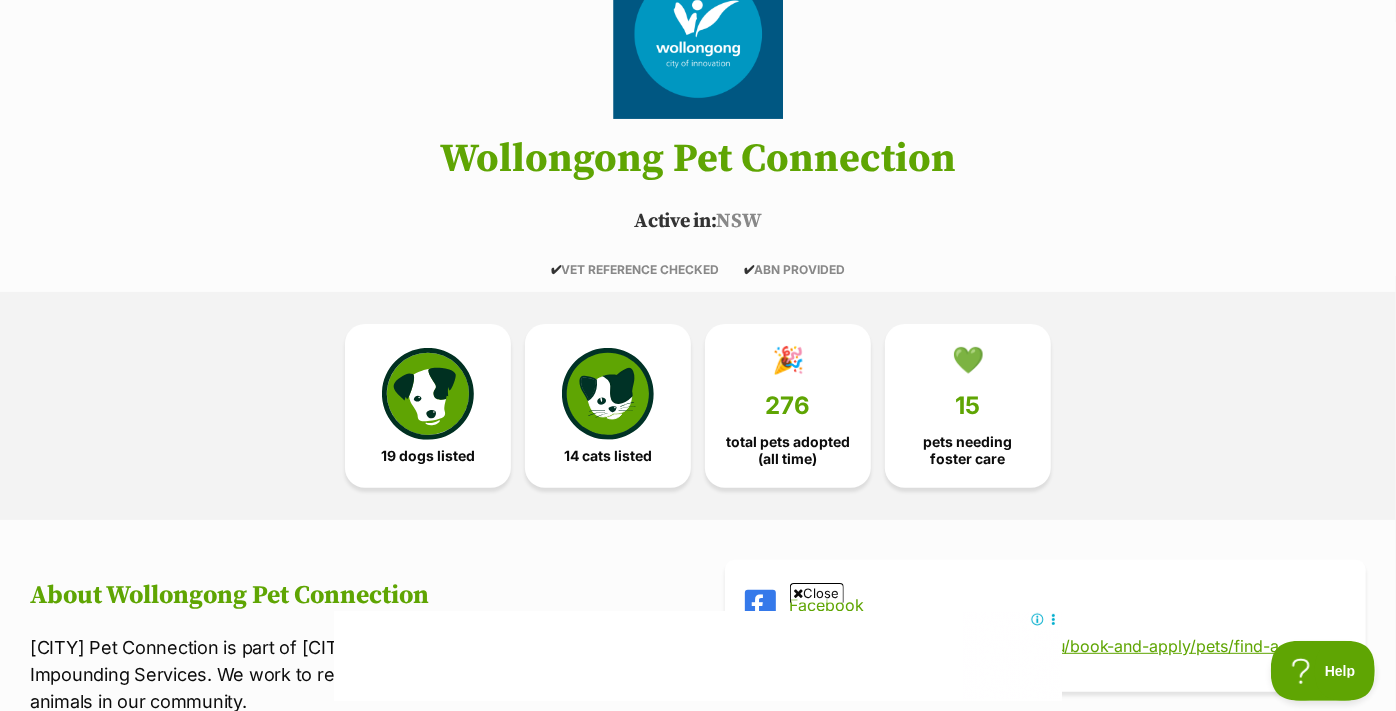 scroll, scrollTop: 0, scrollLeft: 0, axis: both 